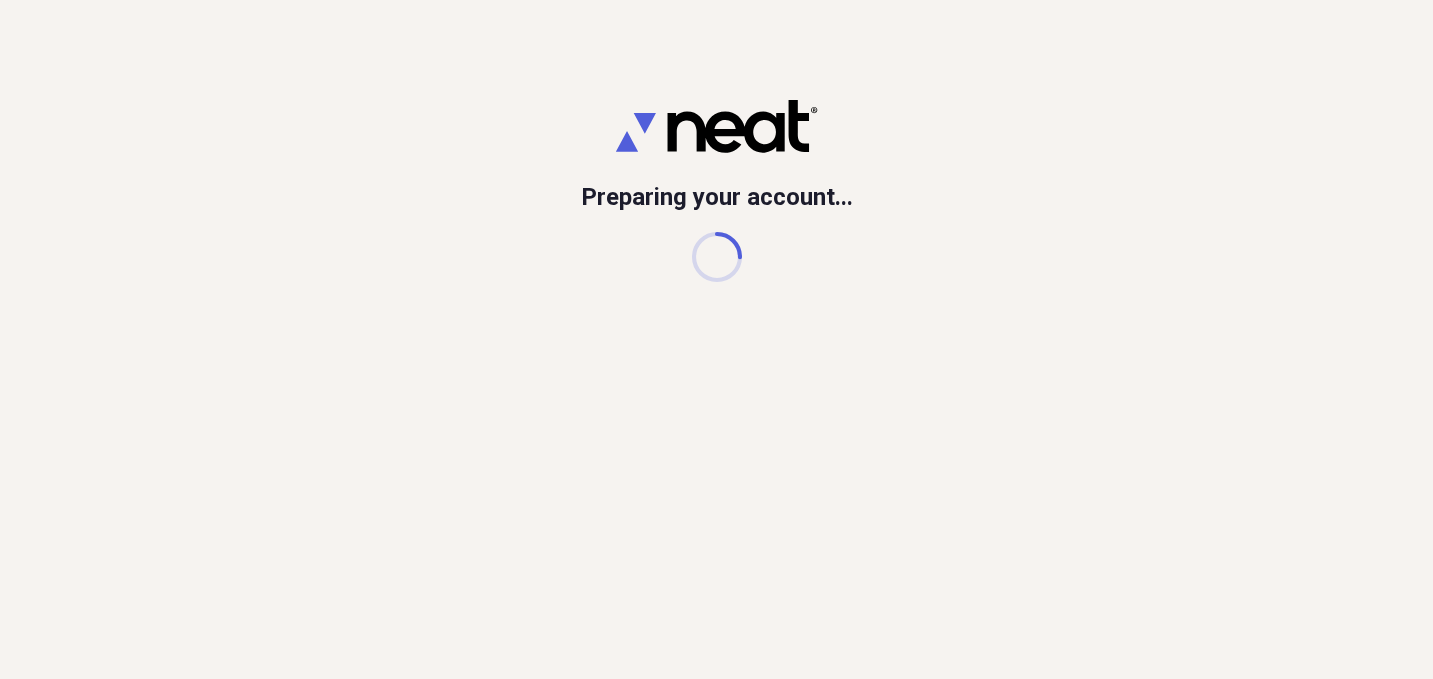scroll, scrollTop: 0, scrollLeft: 0, axis: both 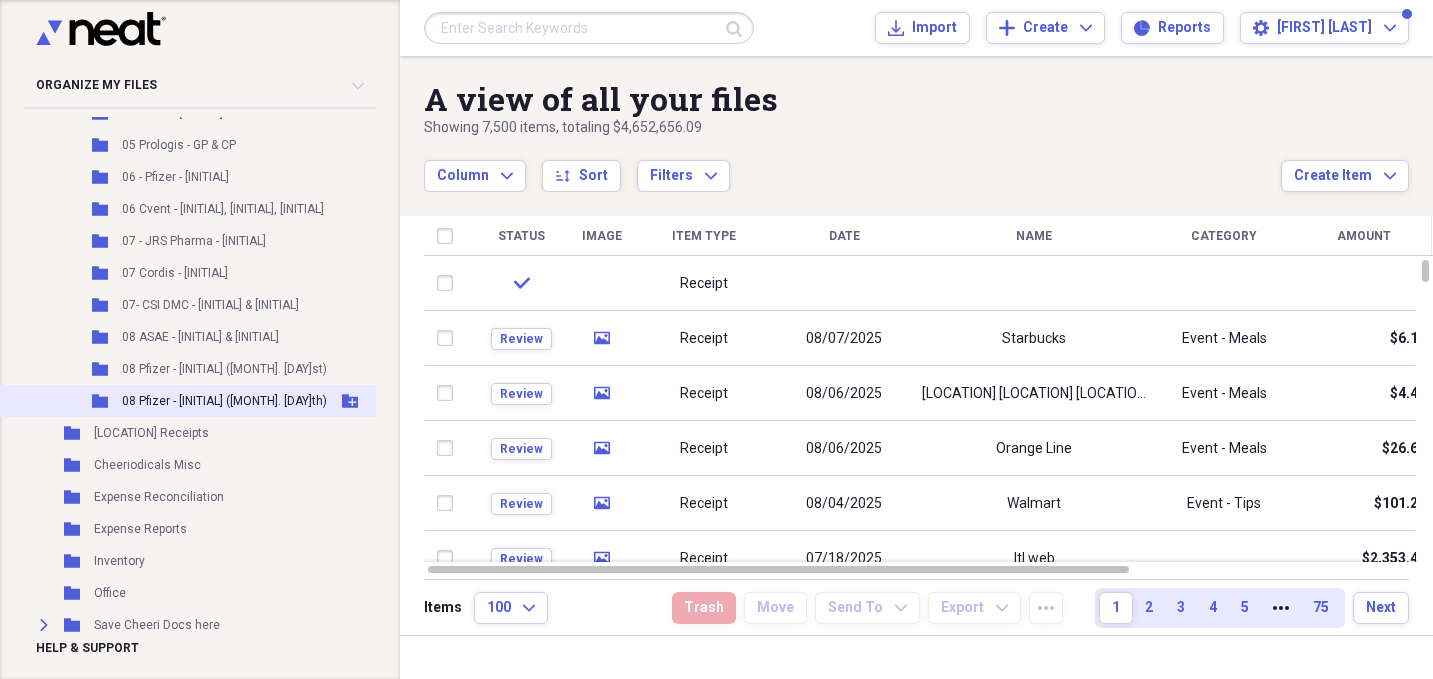 click on "08 Pfizer - [INITIAL] ([MONTH]. [DAY]th)" at bounding box center (224, 401) 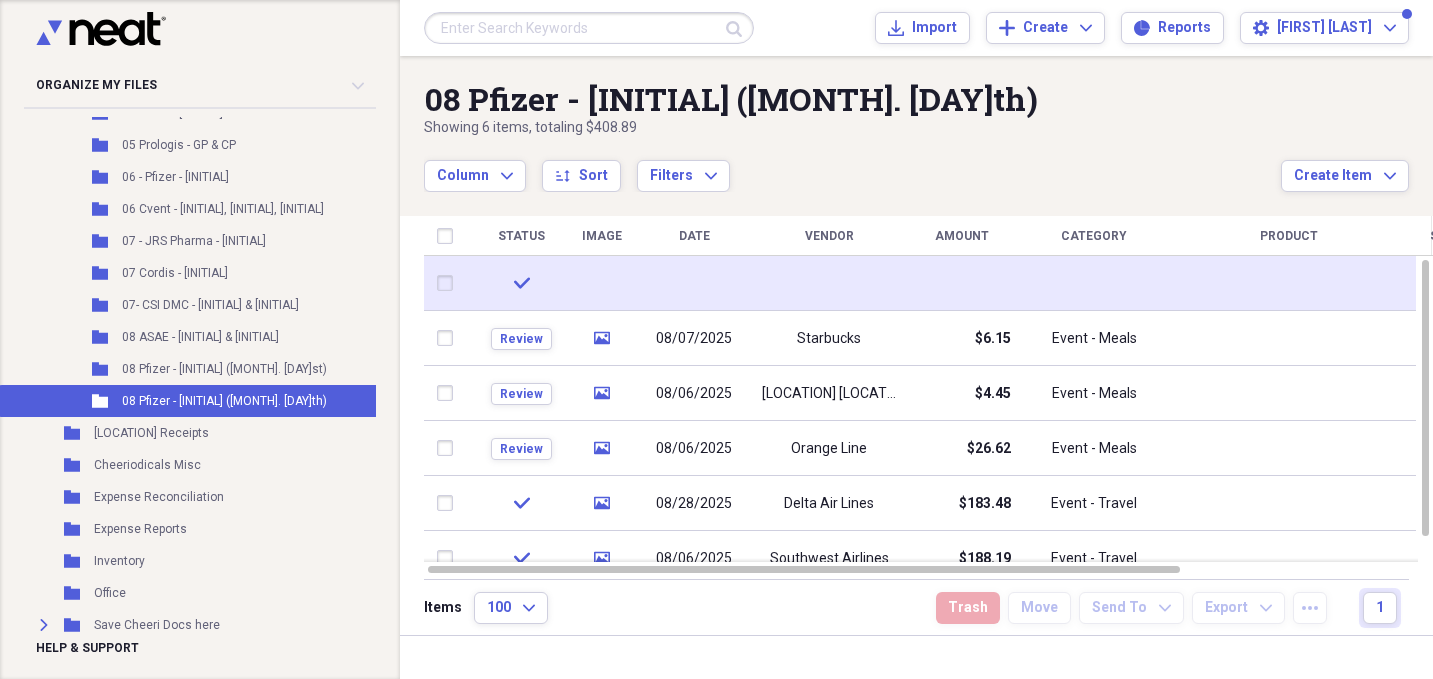 click at bounding box center (694, 283) 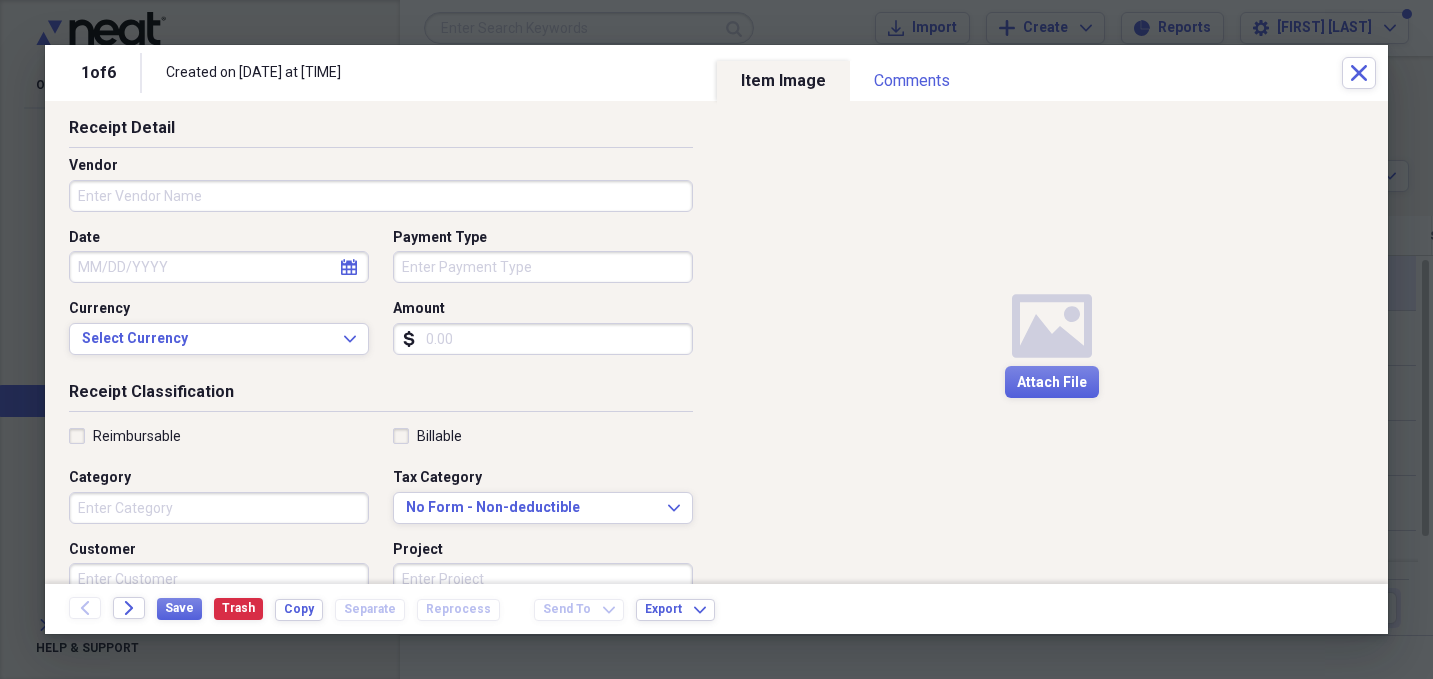scroll, scrollTop: 0, scrollLeft: 0, axis: both 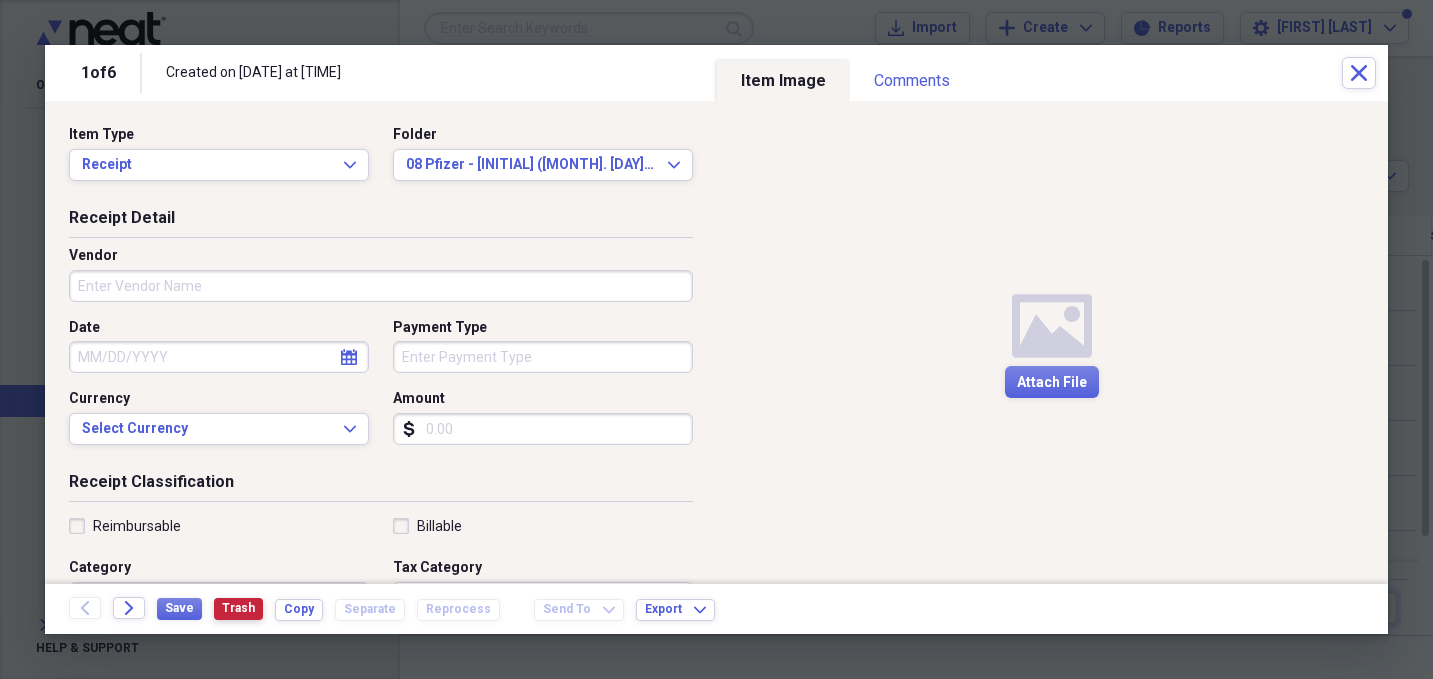 click on "Trash" at bounding box center (238, 608) 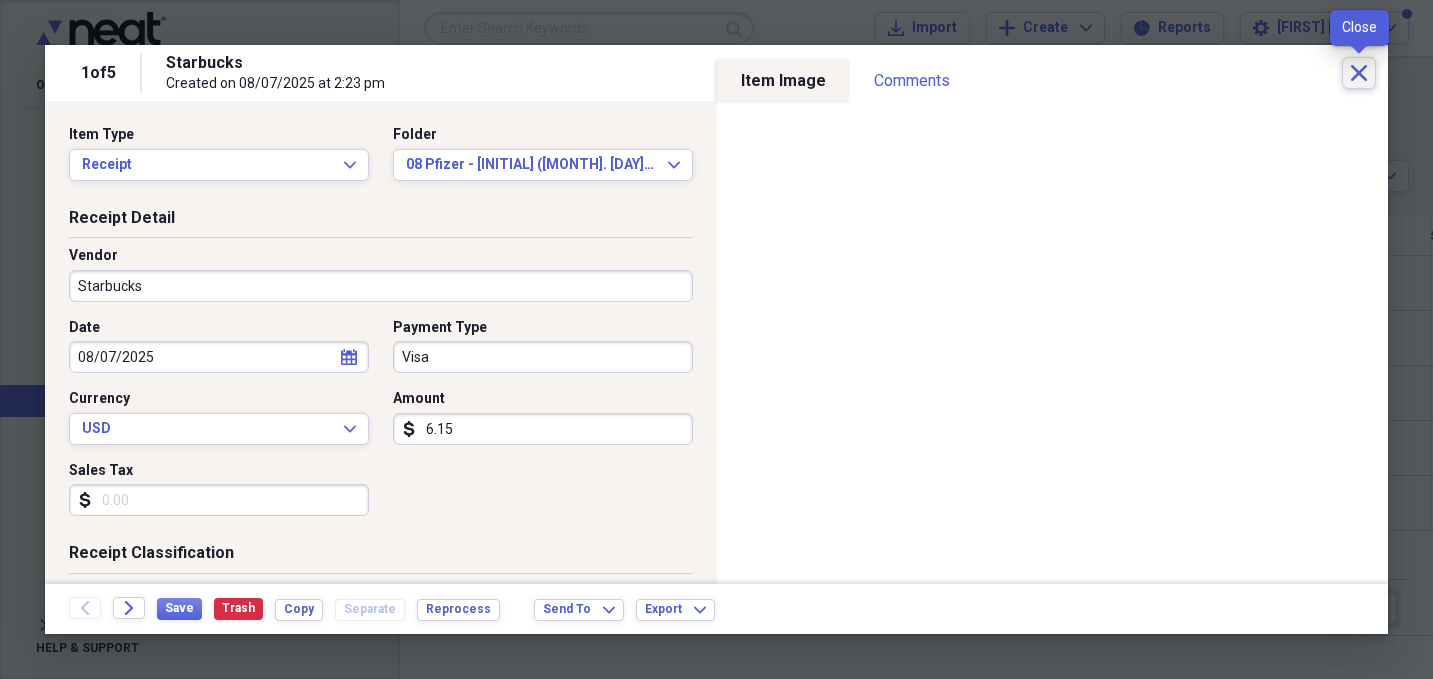 click on "Close" at bounding box center (1359, 73) 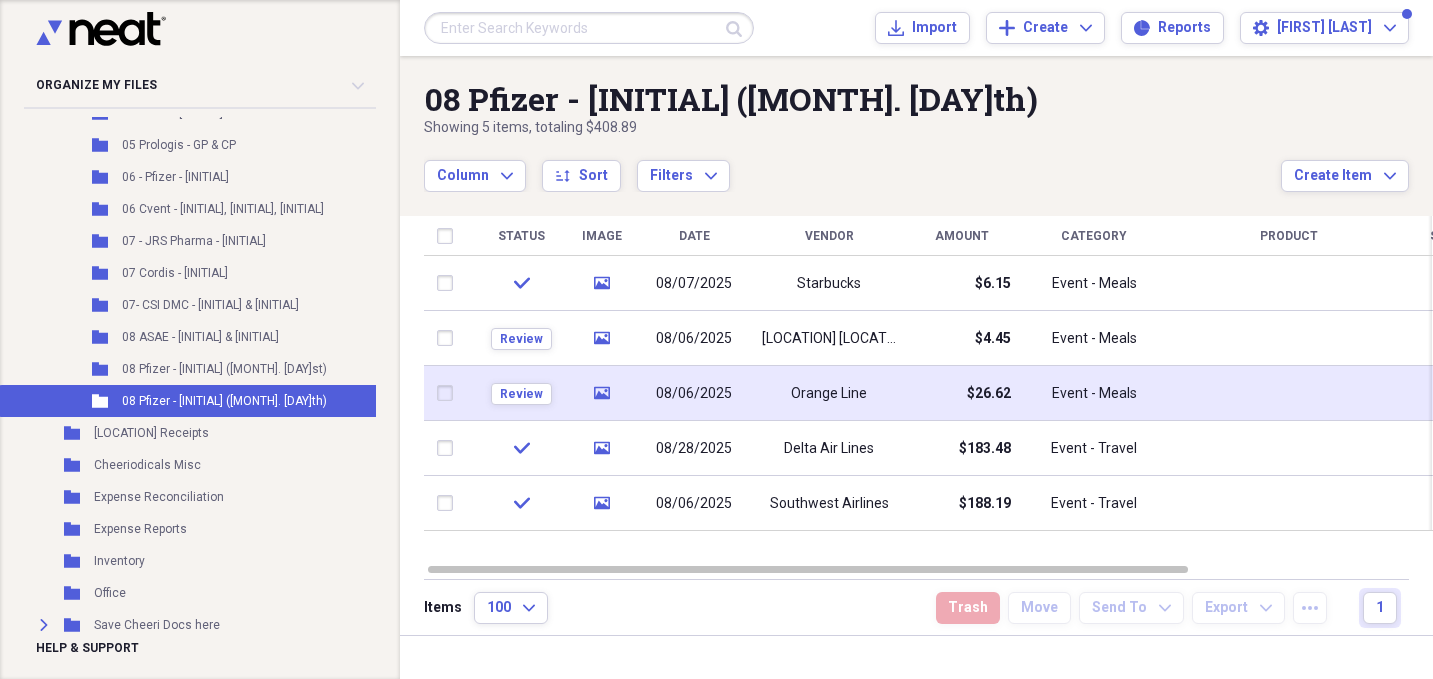 click on "Orange Line" at bounding box center (829, 394) 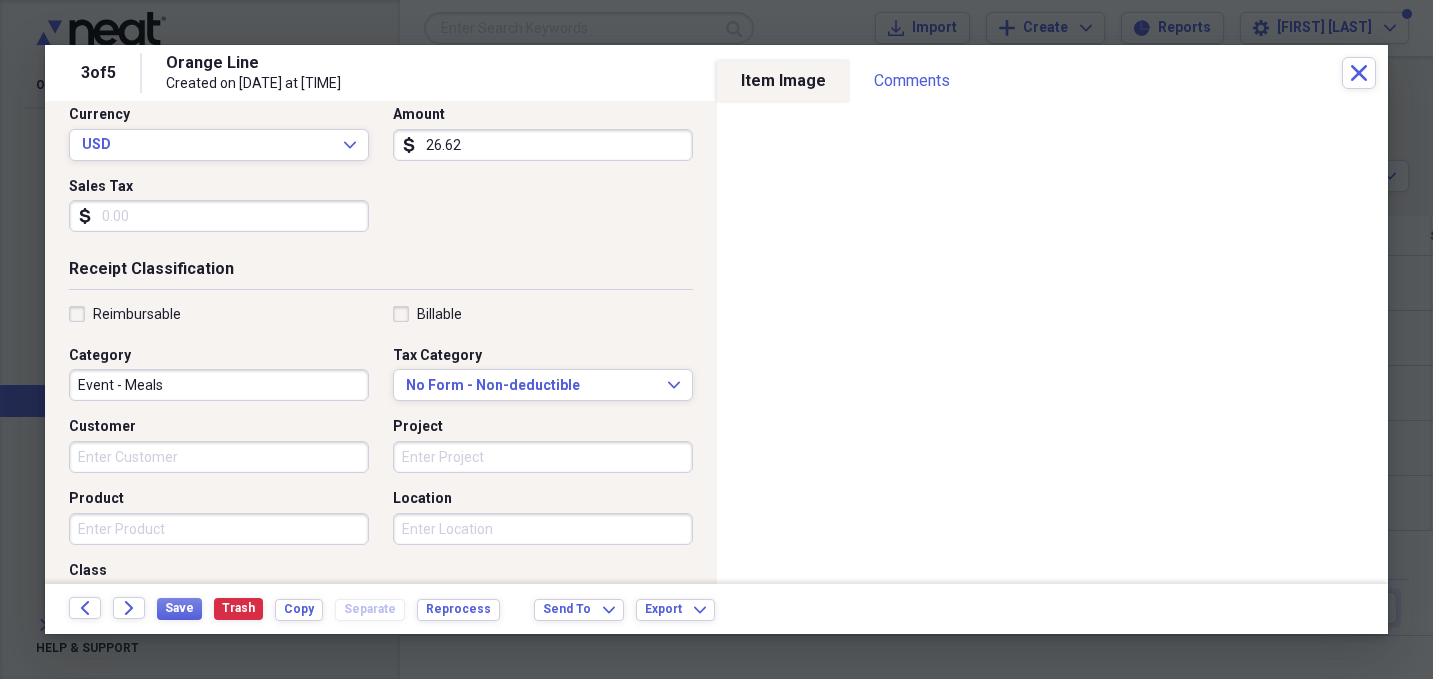 scroll, scrollTop: 296, scrollLeft: 0, axis: vertical 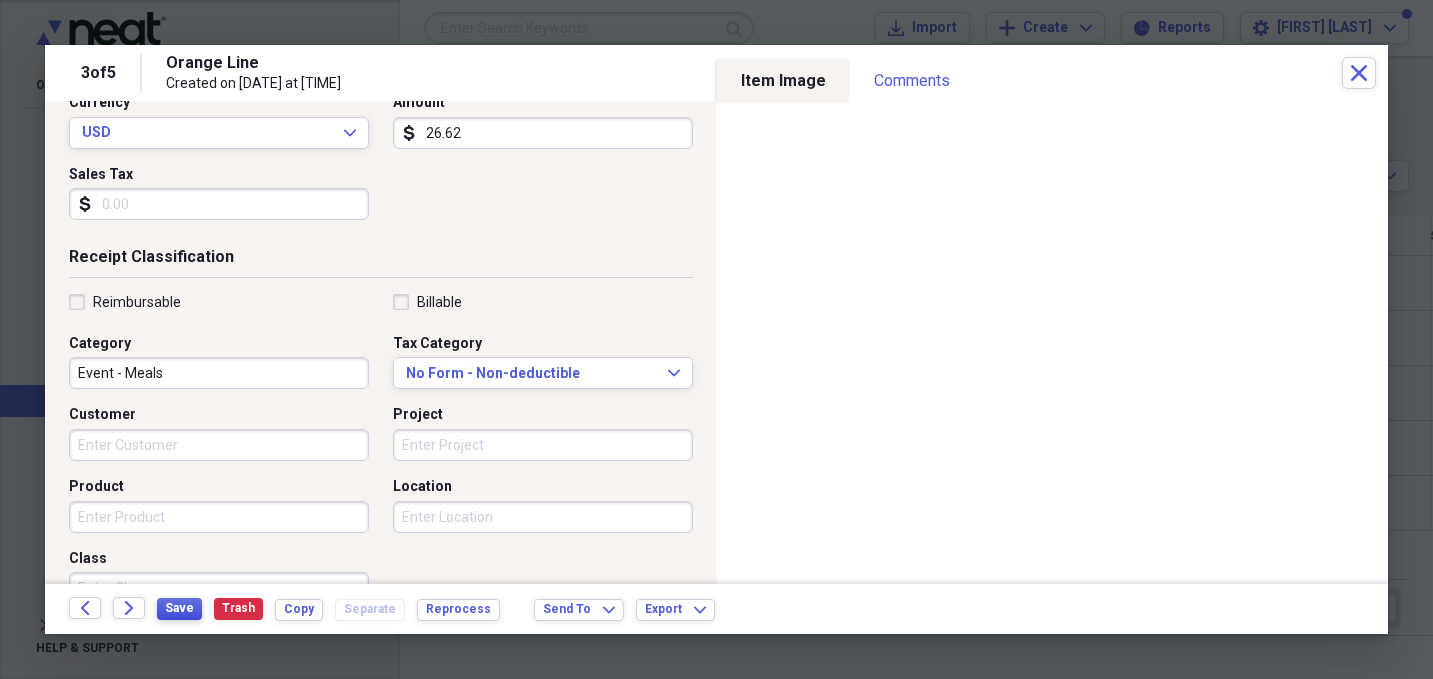 click on "Save" at bounding box center [179, 608] 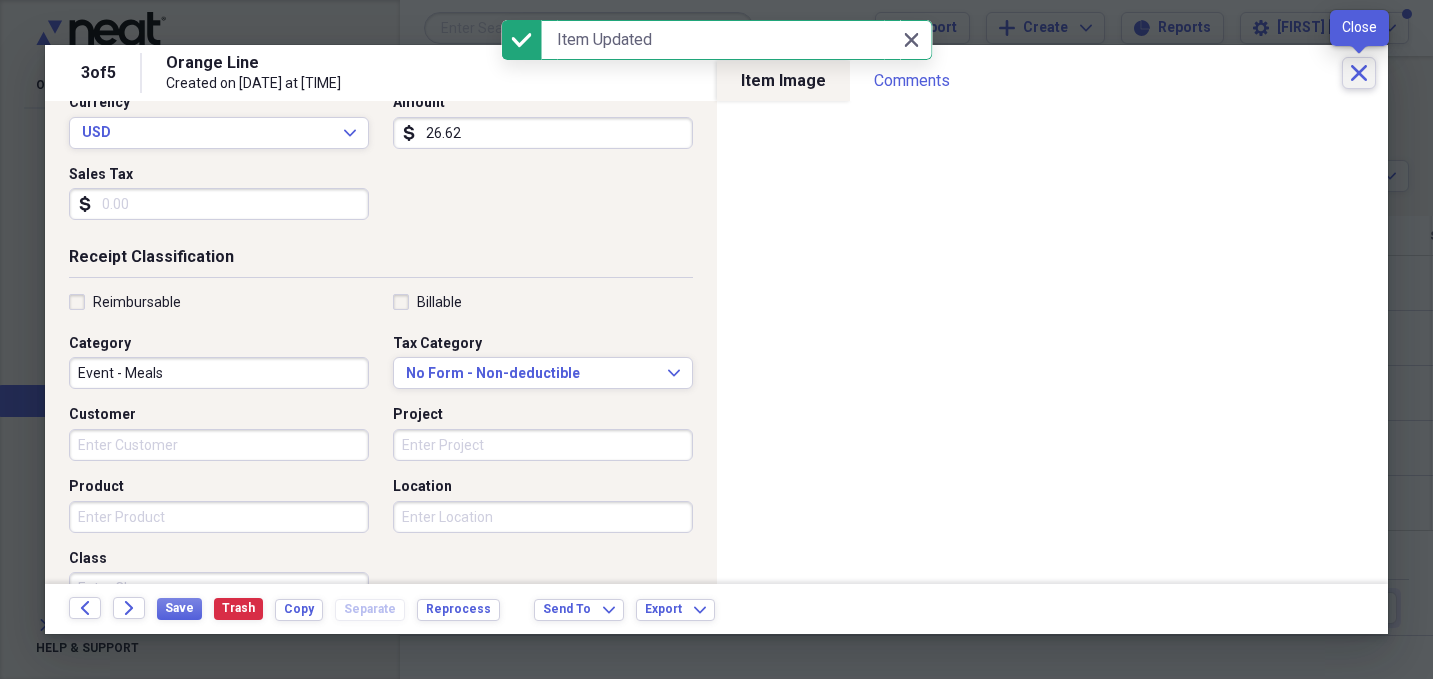 click on "Close" 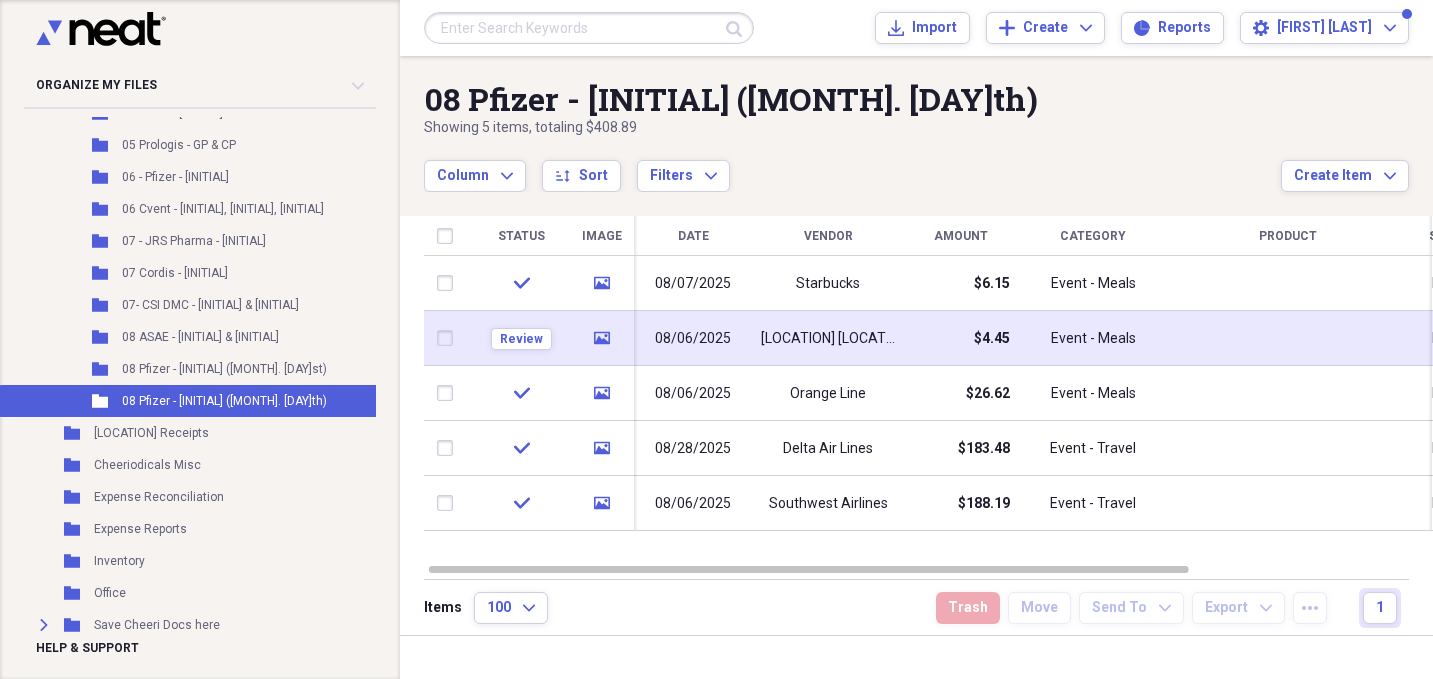 click on "08/06/2025" at bounding box center (693, 338) 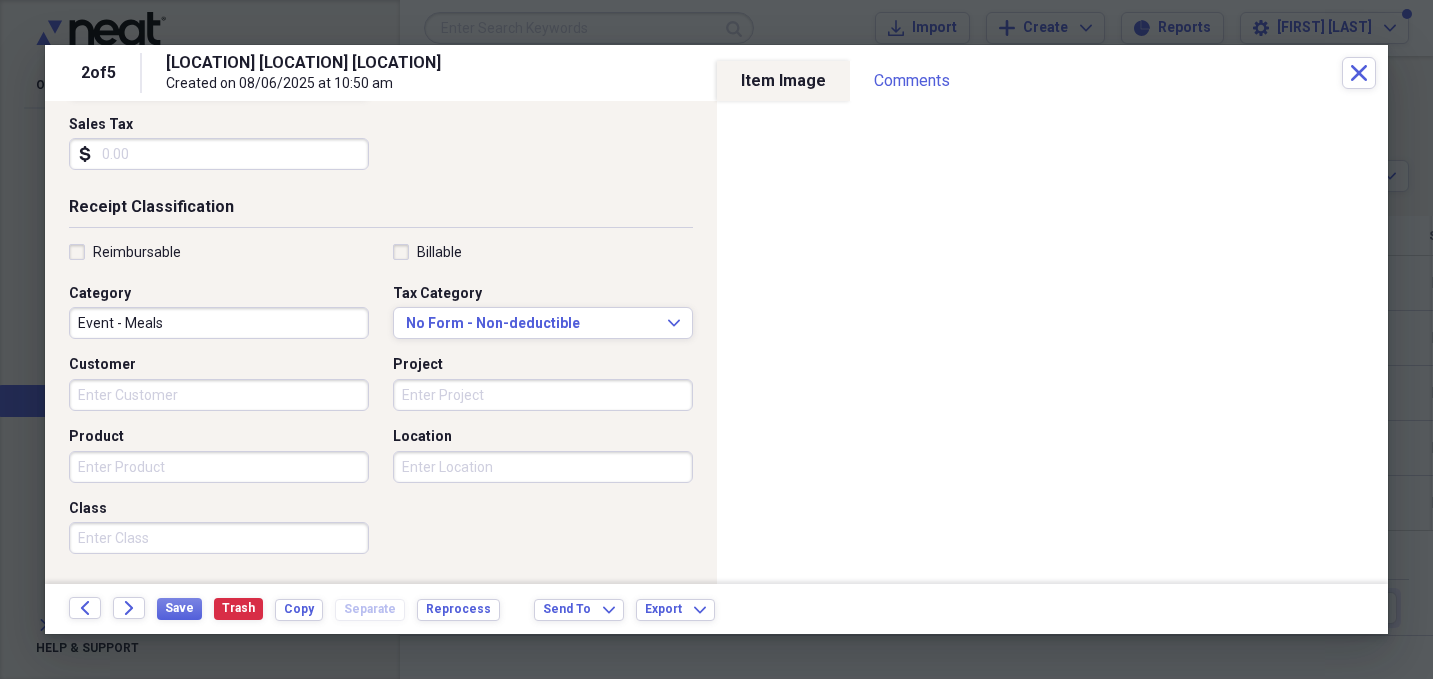 scroll, scrollTop: 358, scrollLeft: 0, axis: vertical 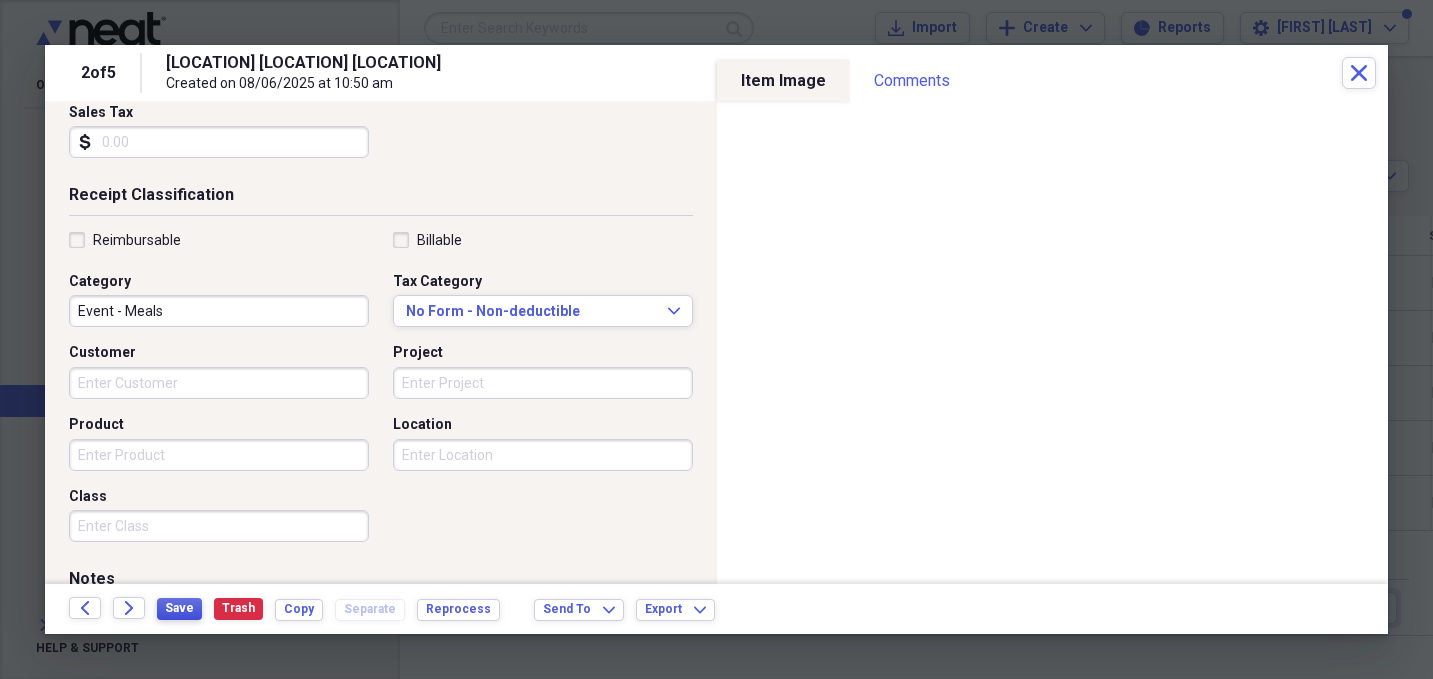 click on "Save" at bounding box center (179, 608) 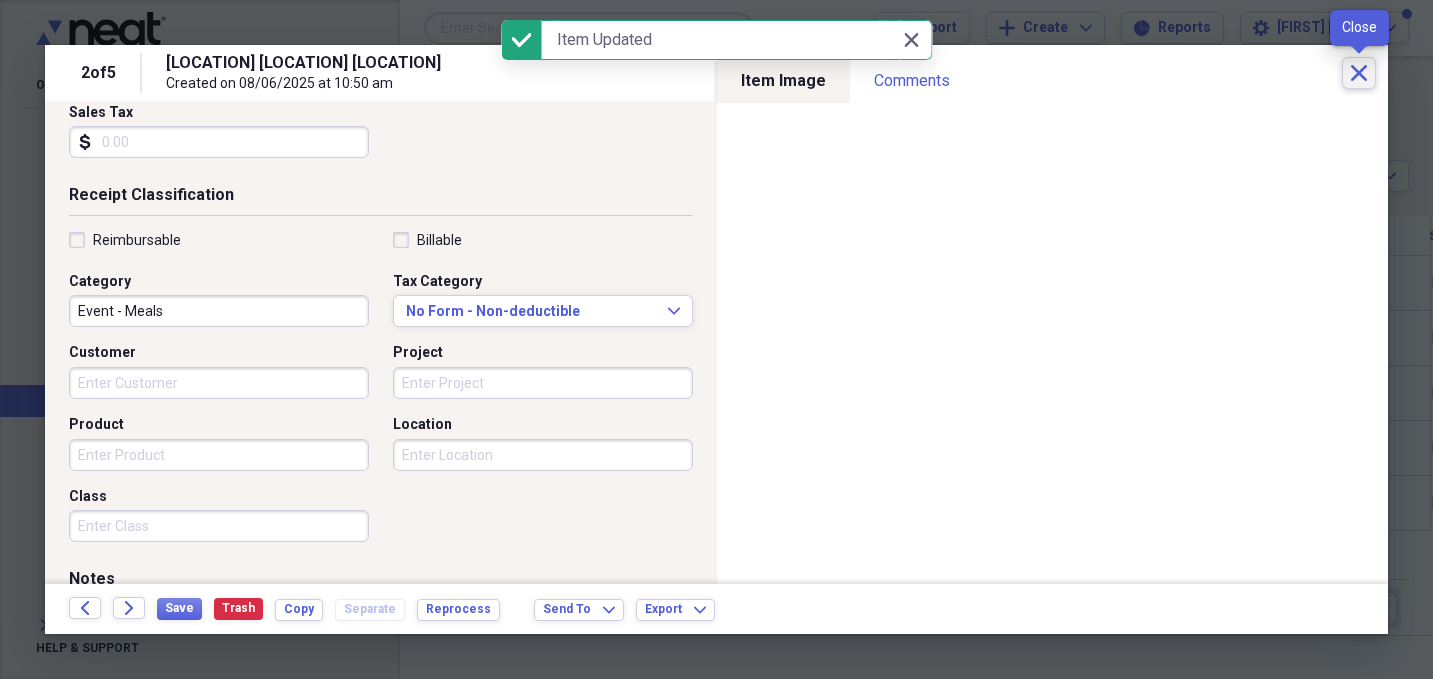 click on "Close" at bounding box center (1359, 73) 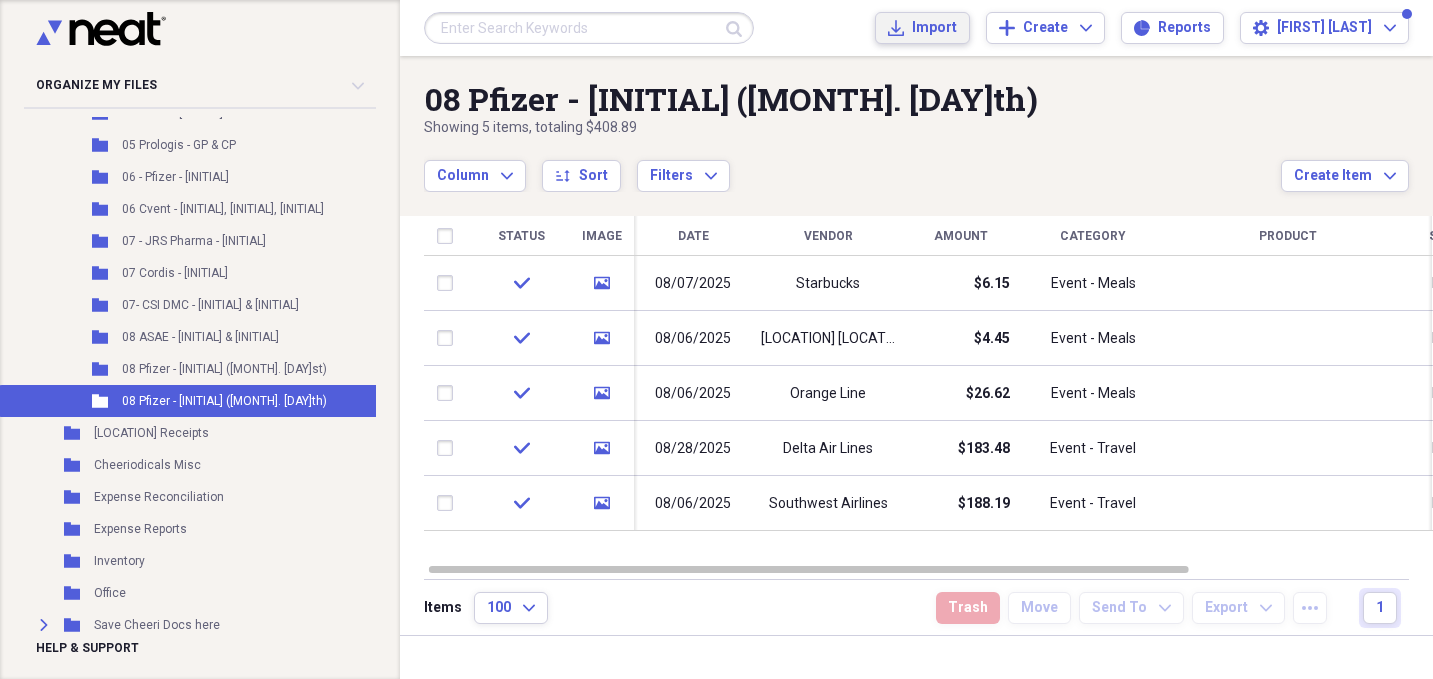 click on "Import" at bounding box center [934, 28] 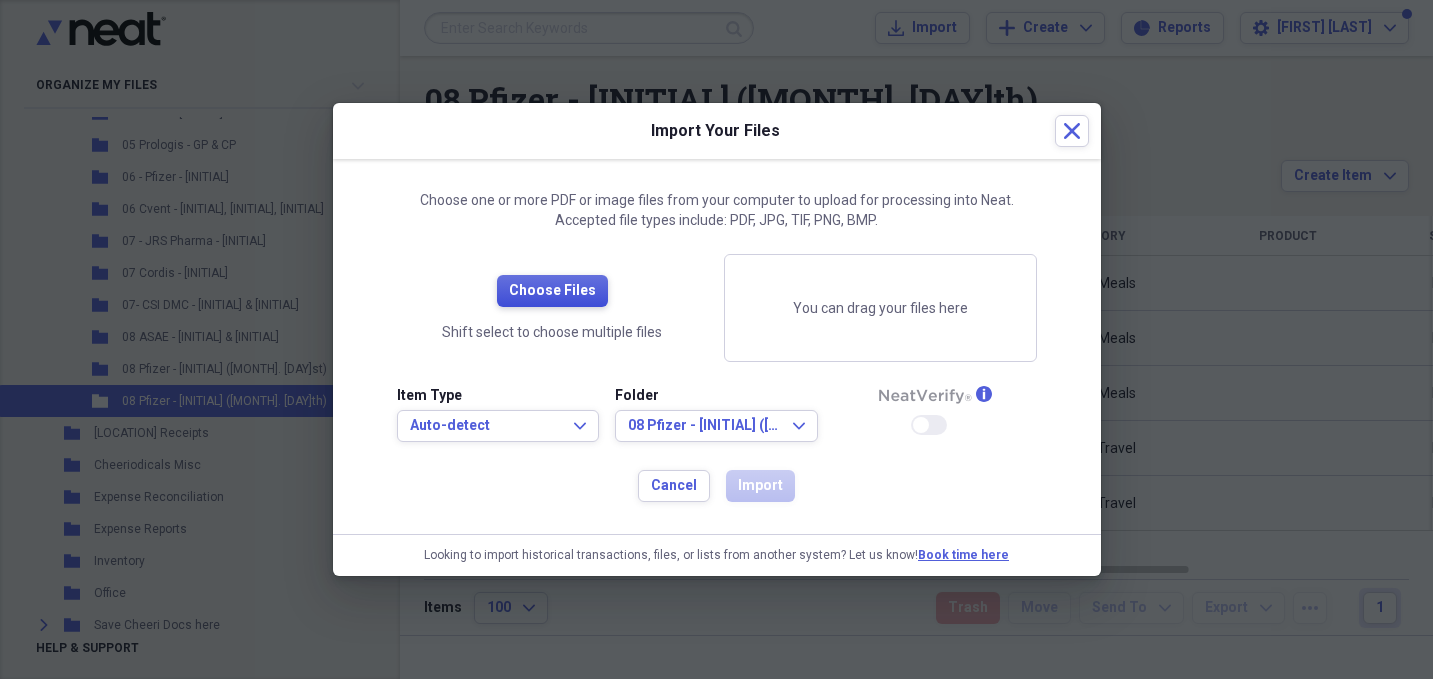 click on "Choose Files" at bounding box center (552, 291) 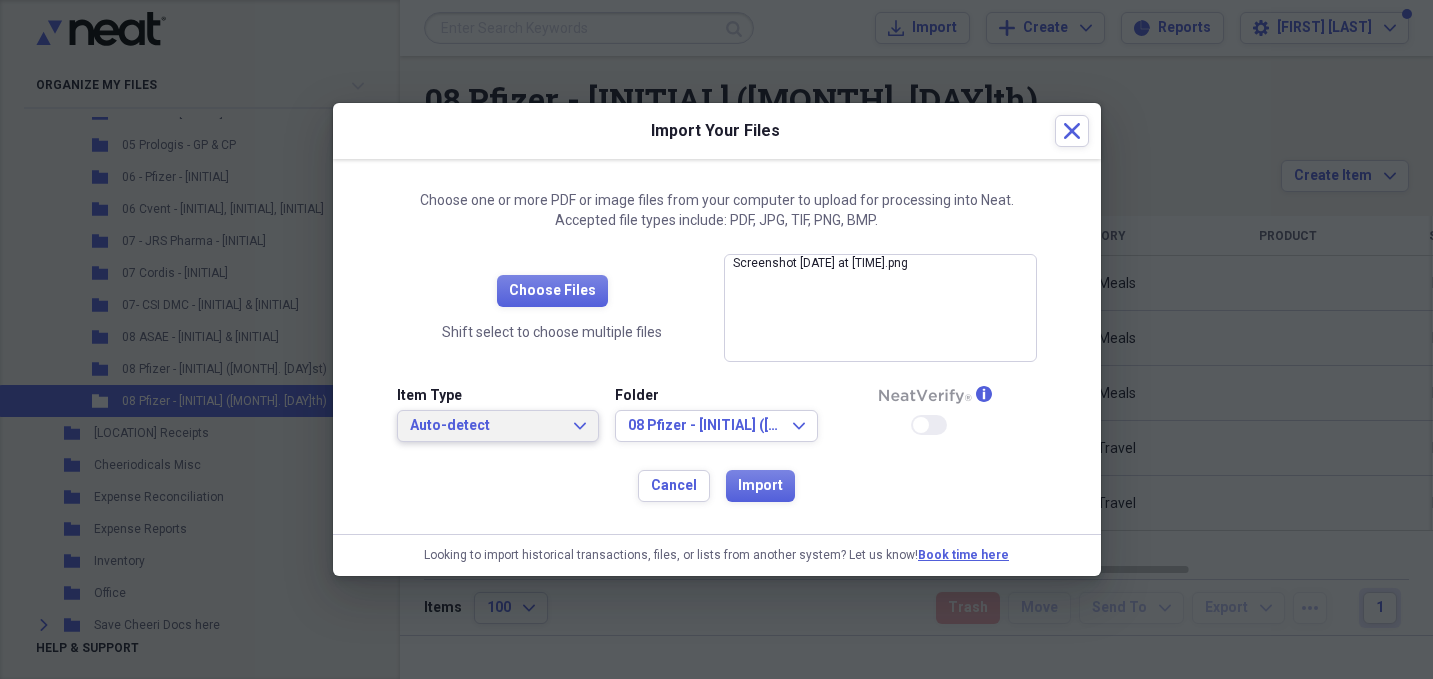 click on "Auto-detect" at bounding box center (486, 426) 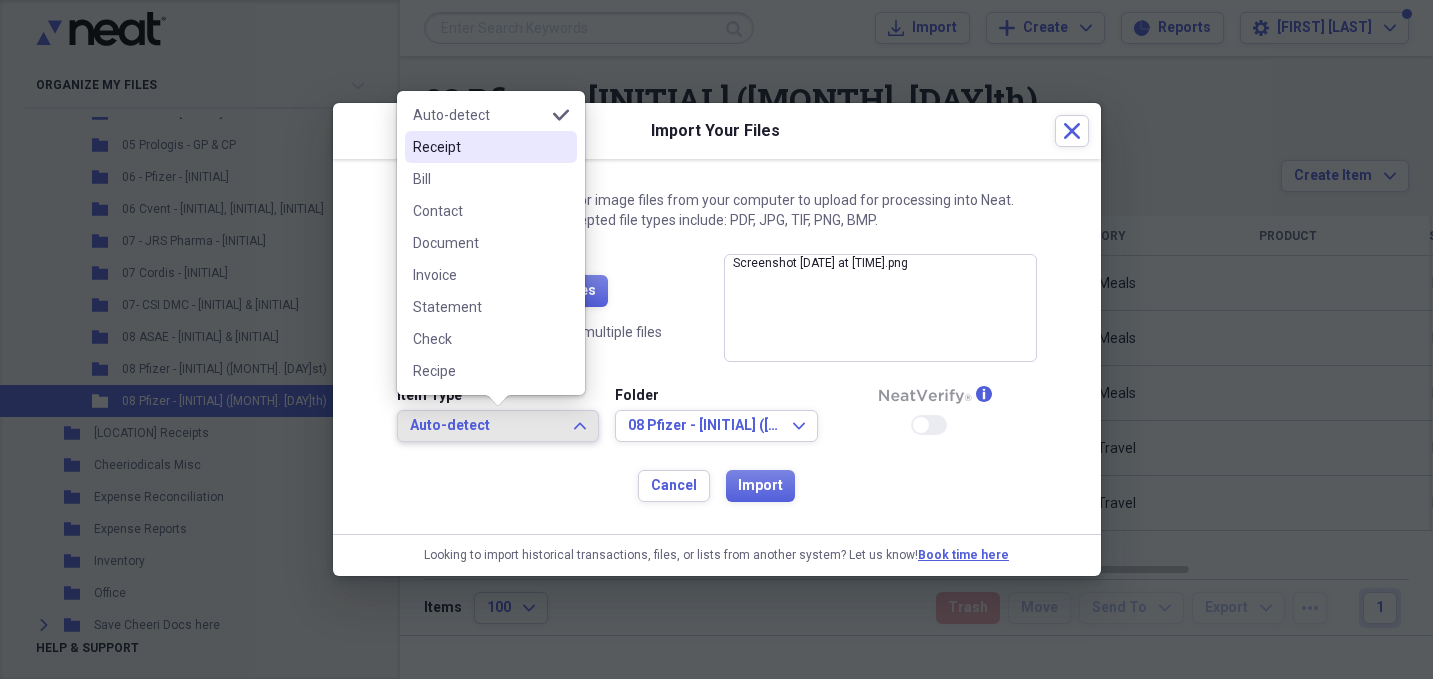 click on "Receipt" at bounding box center [479, 147] 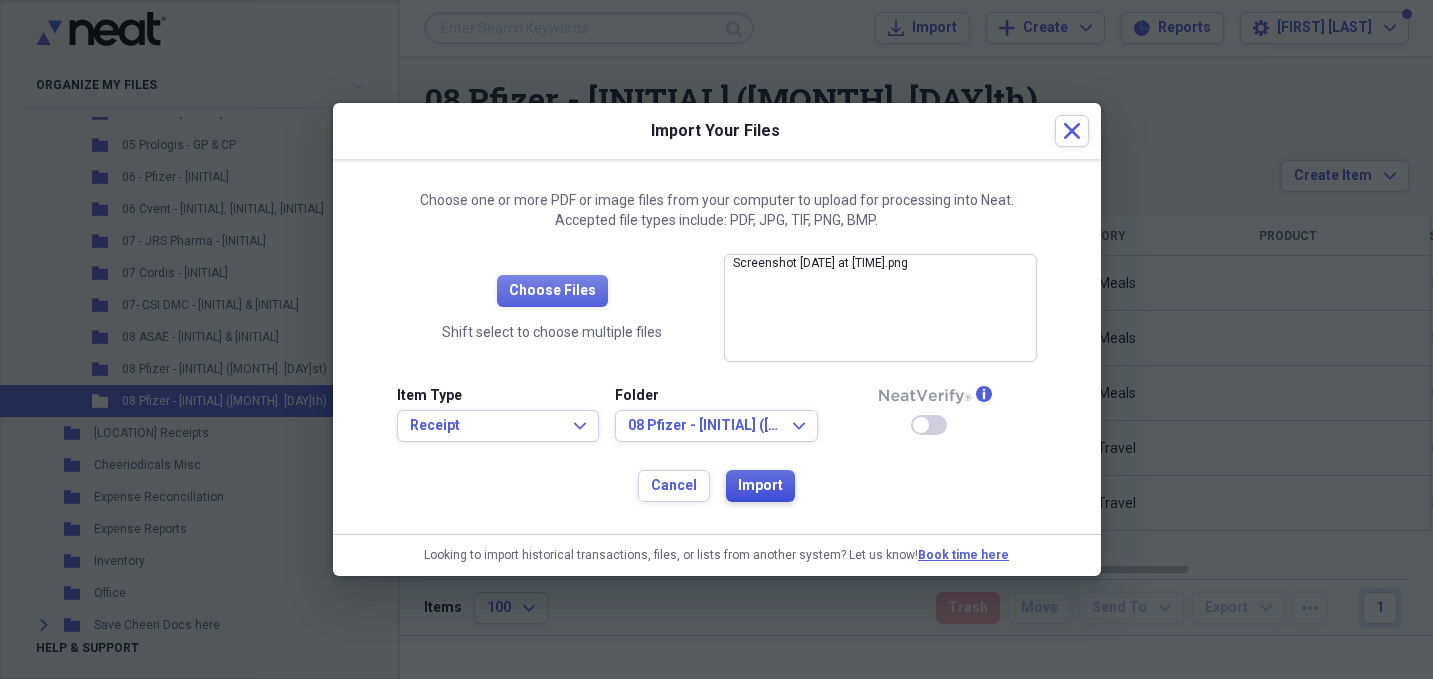 click on "Import" at bounding box center [760, 486] 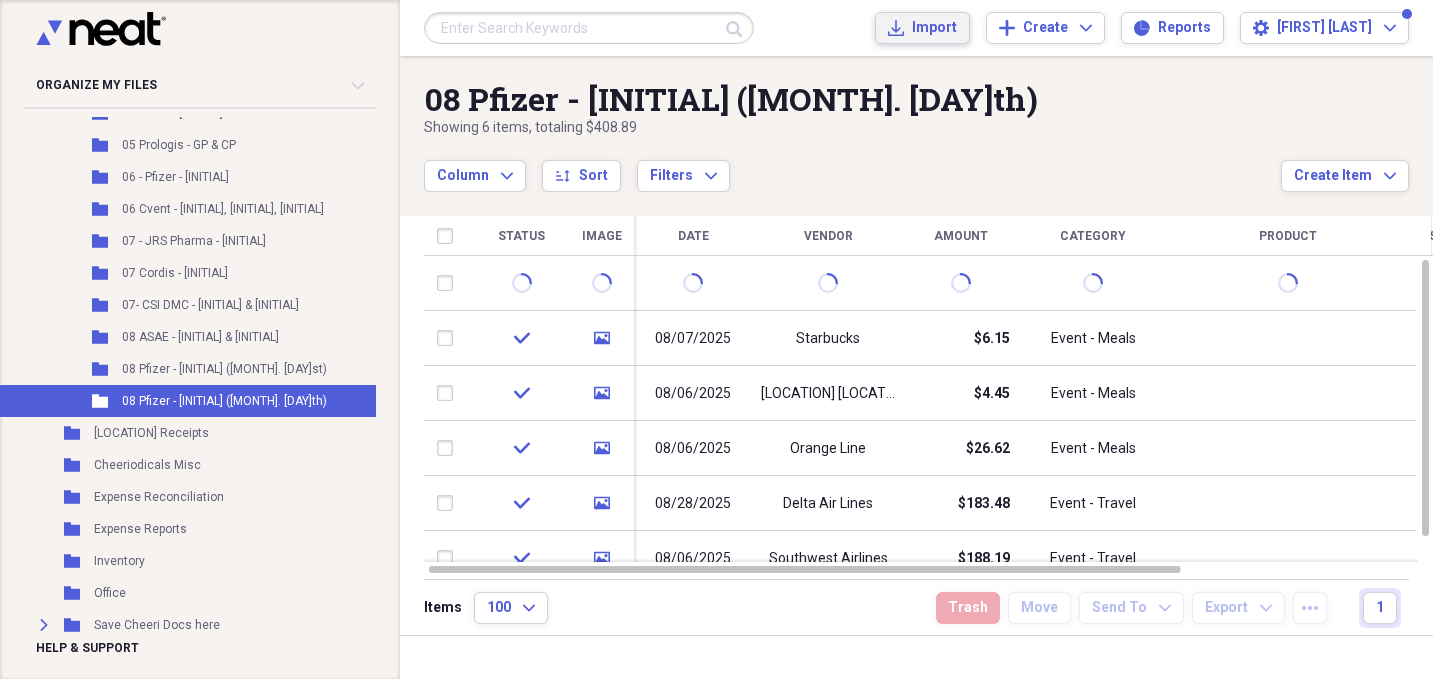 click on "Import" at bounding box center (934, 28) 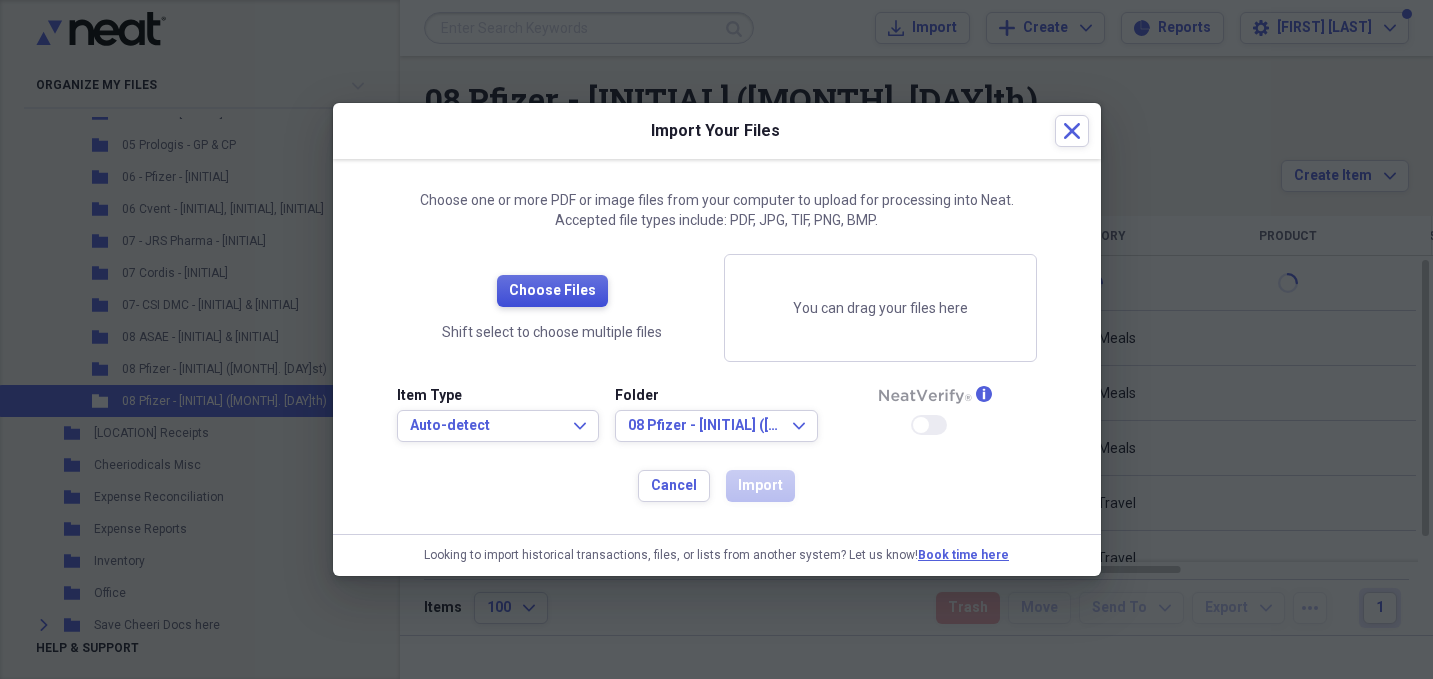 click on "Choose Files" at bounding box center (552, 291) 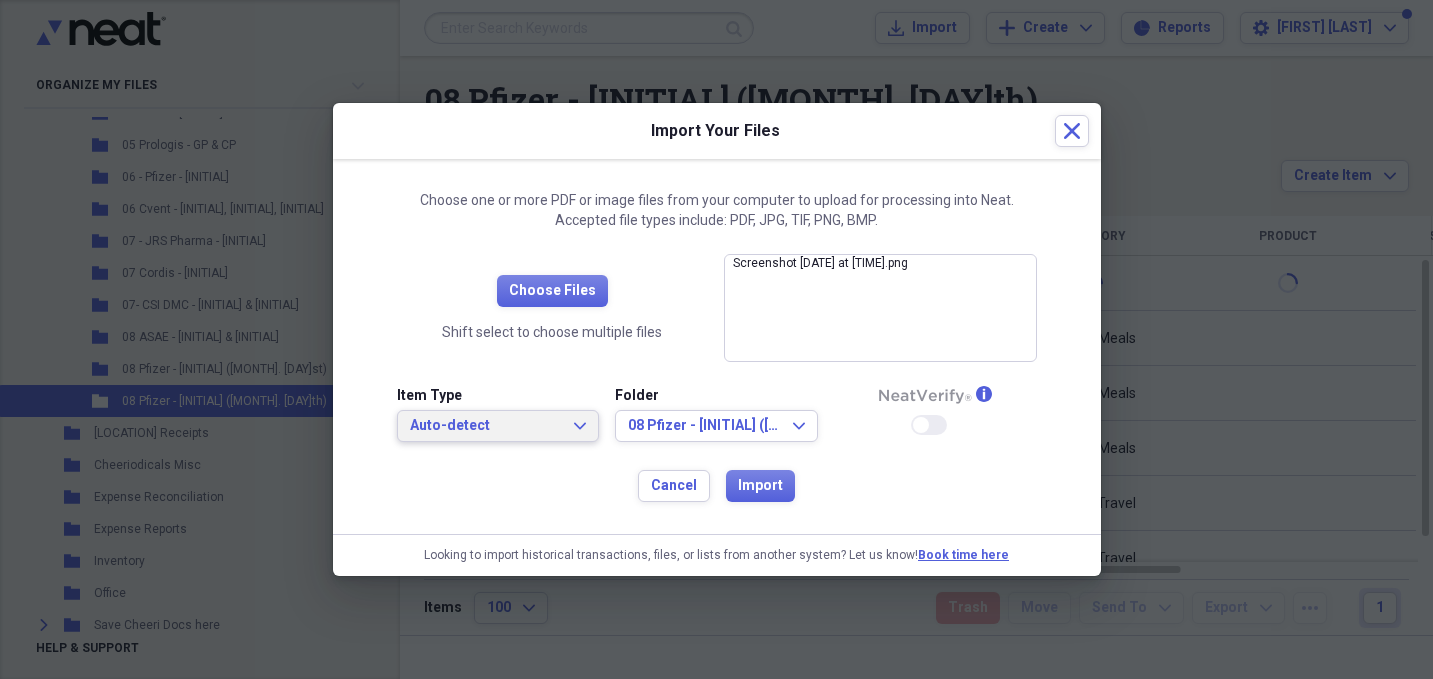 click on "Auto-detect" at bounding box center [486, 426] 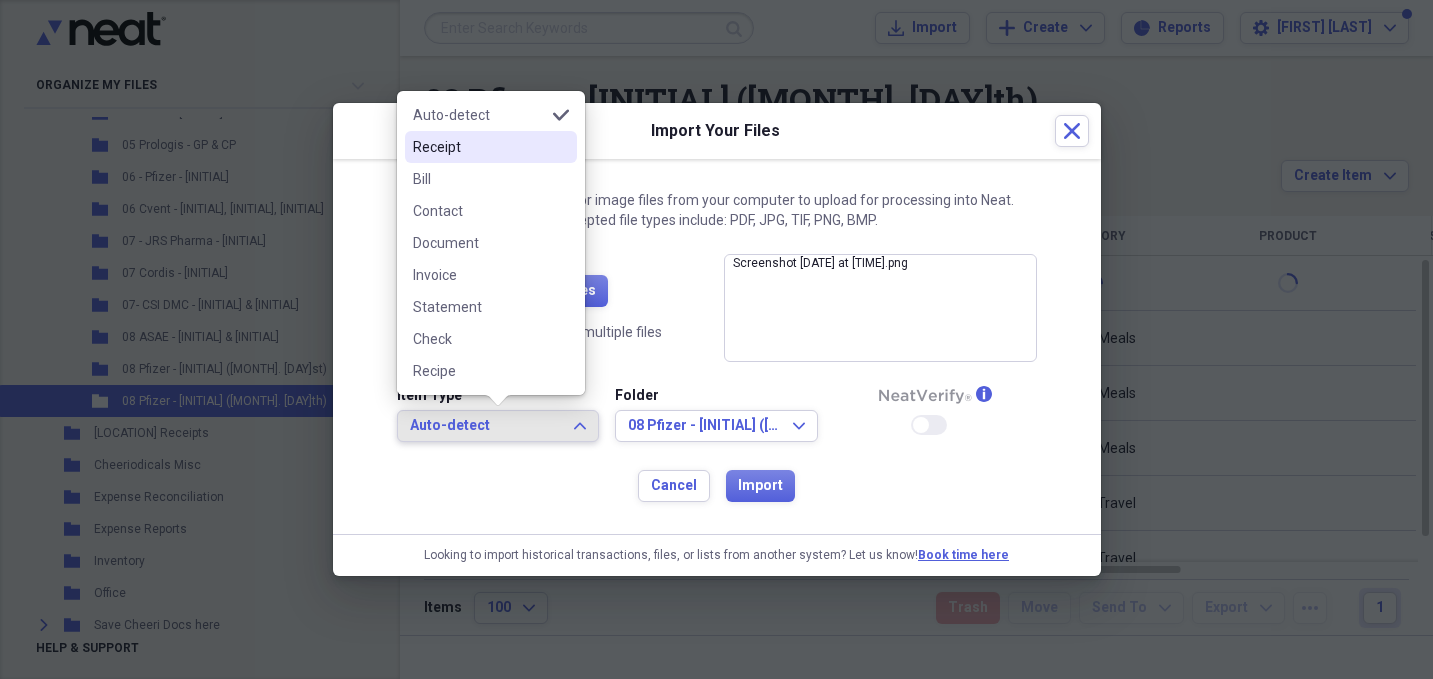 click on "Receipt" at bounding box center (479, 147) 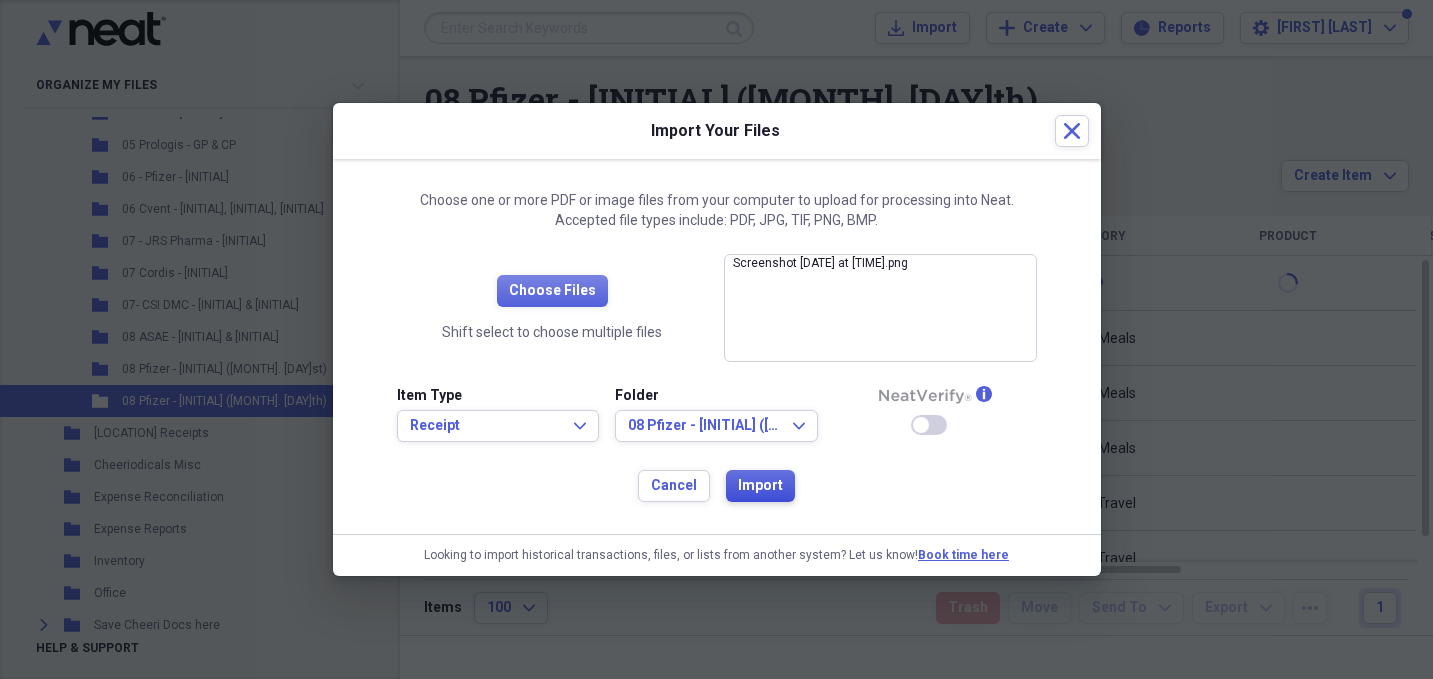 click on "Import" at bounding box center [760, 486] 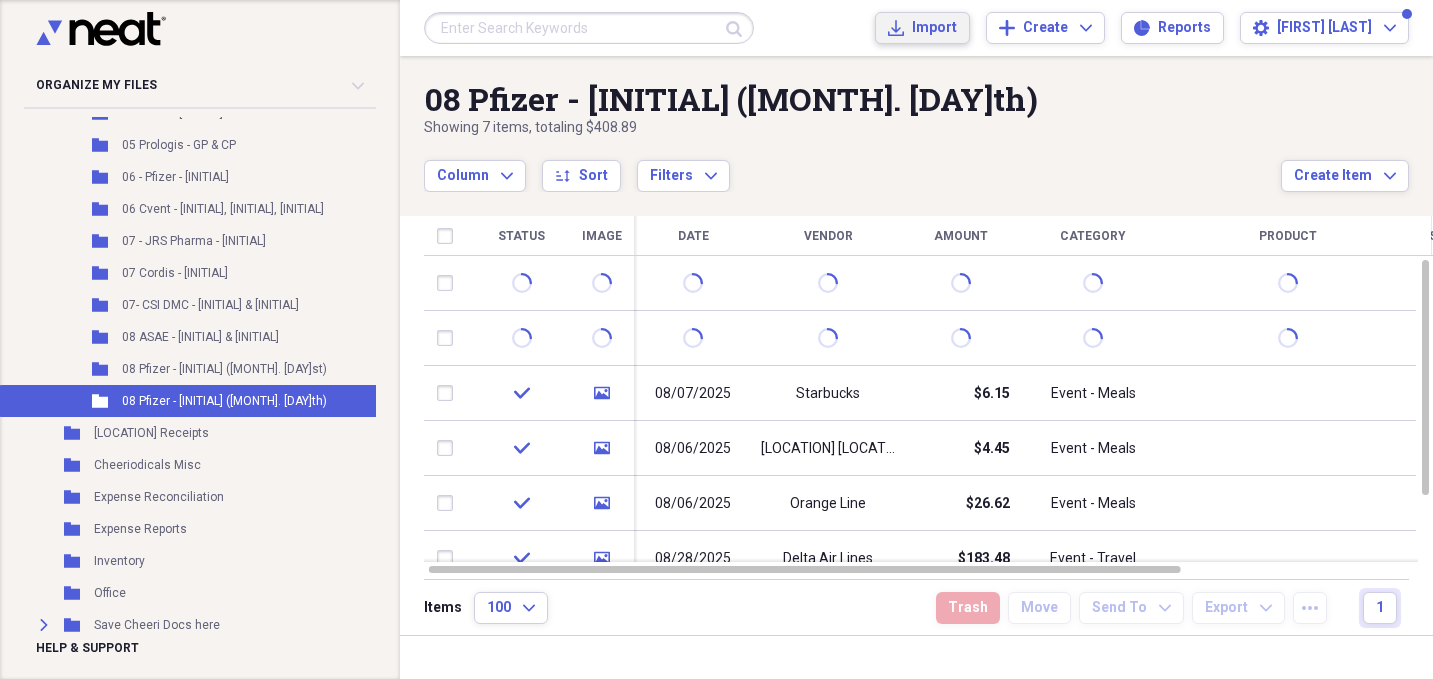 click on "Import" at bounding box center [934, 28] 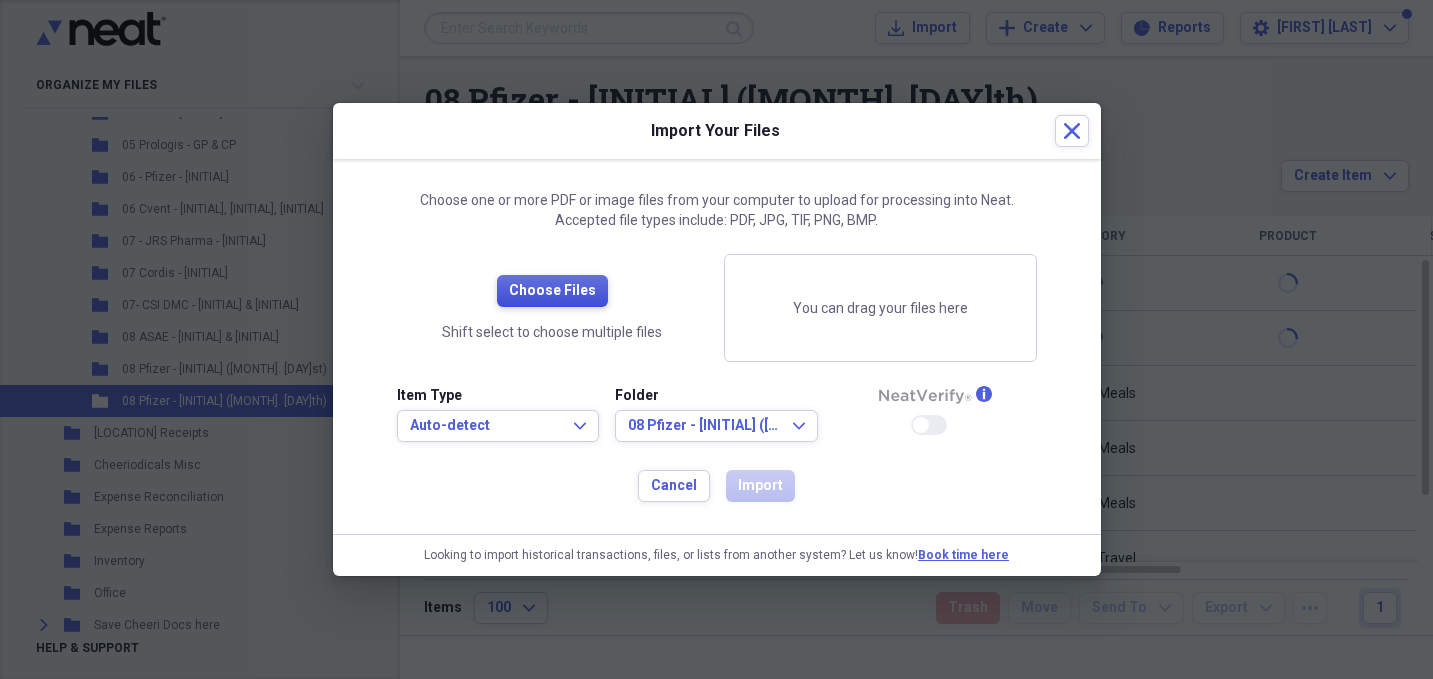 click on "Choose Files" at bounding box center (552, 291) 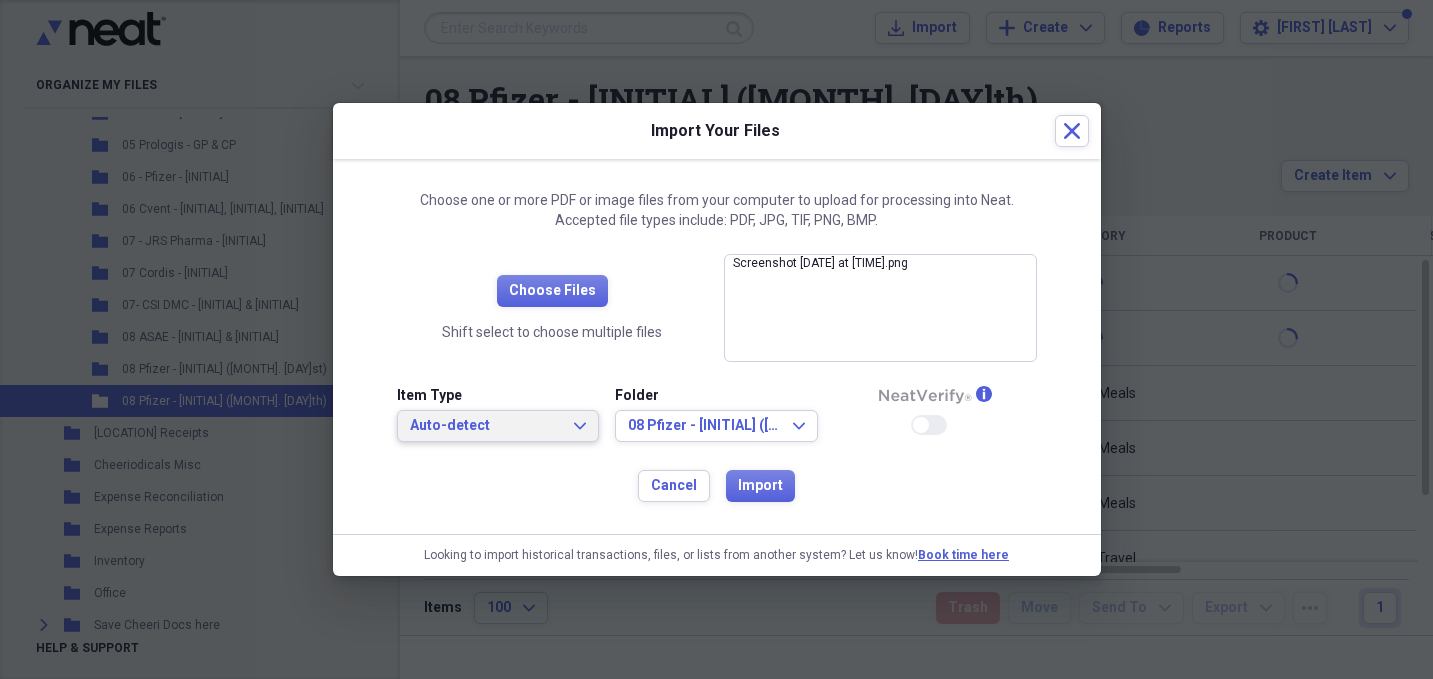 click on "Auto-detect" at bounding box center (486, 426) 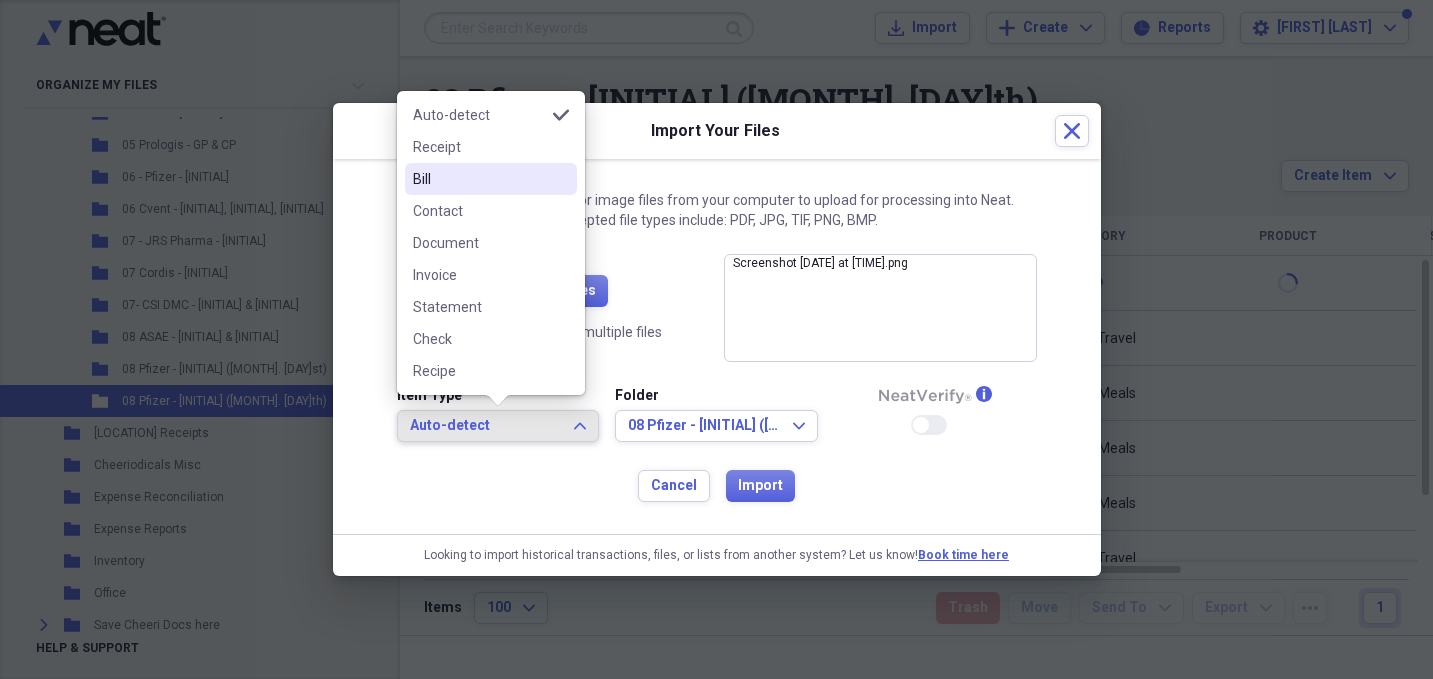 click on "Receipt" at bounding box center (479, 147) 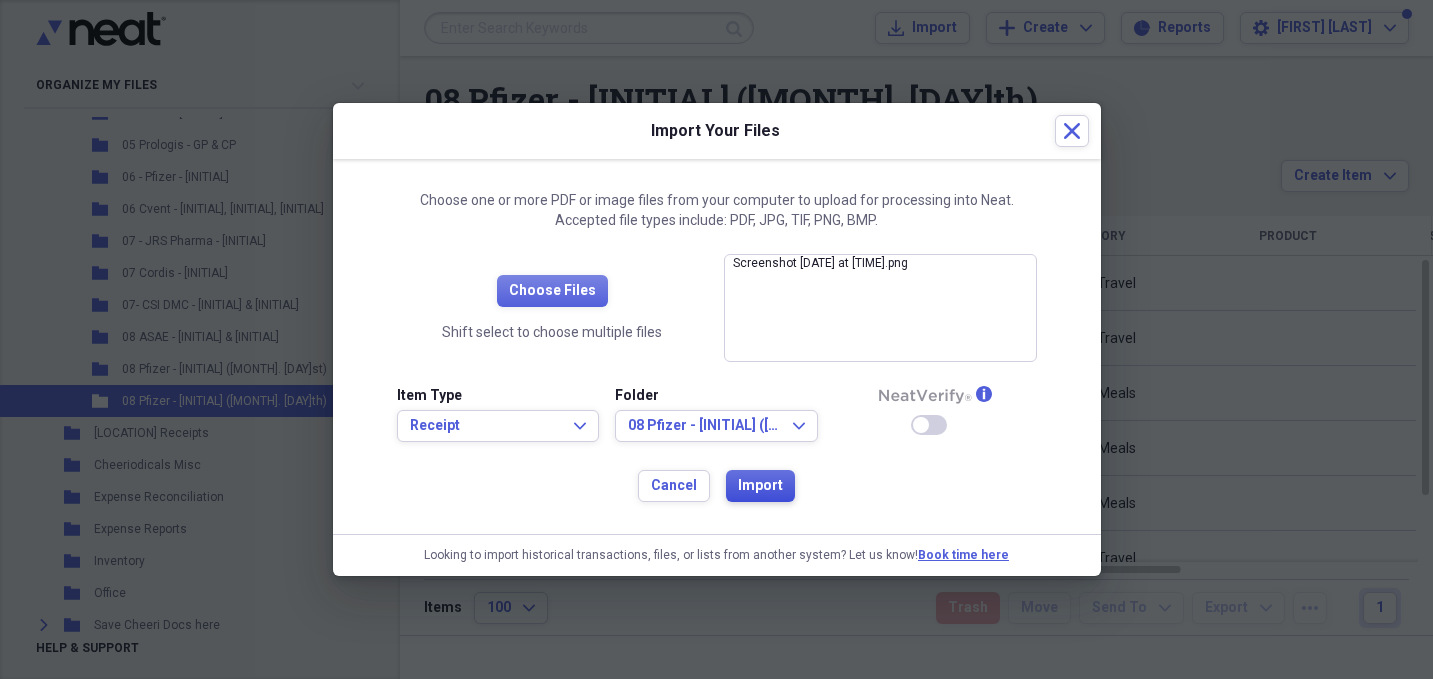 click on "Import" at bounding box center (760, 486) 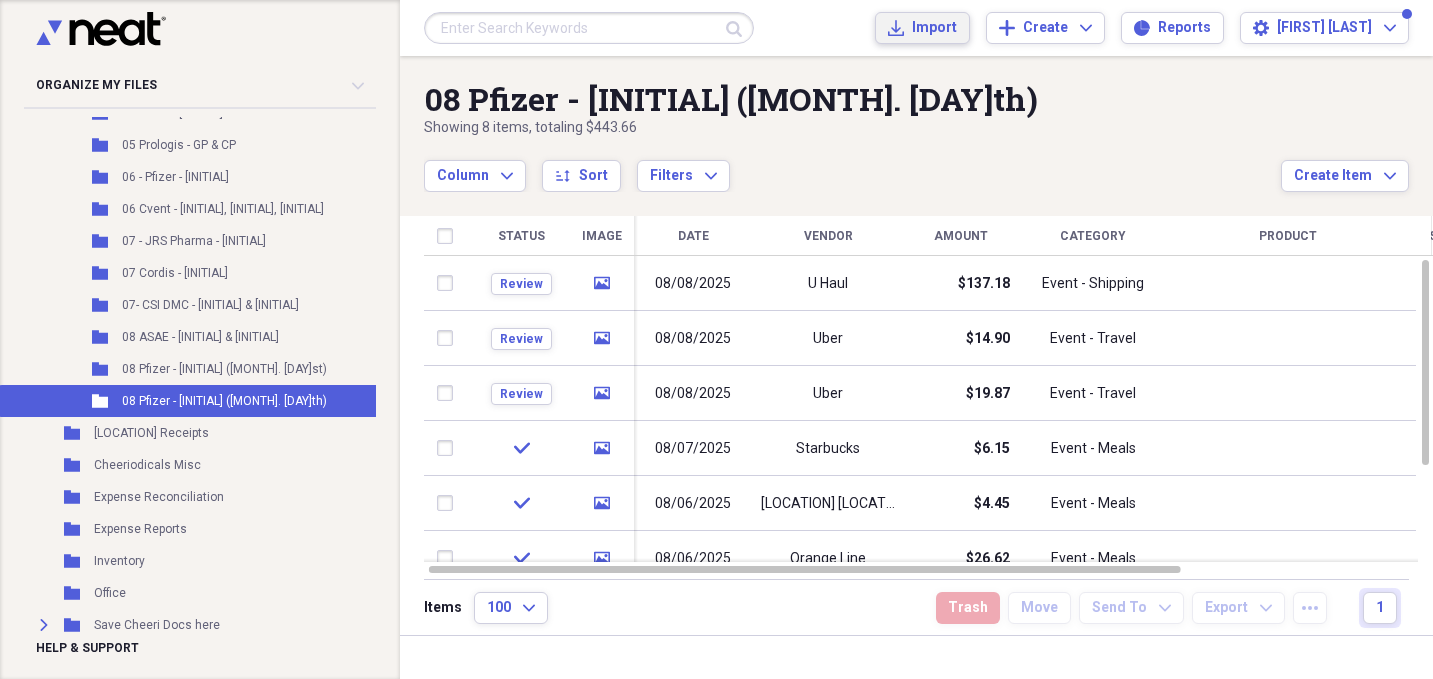 click on "Import" at bounding box center [934, 28] 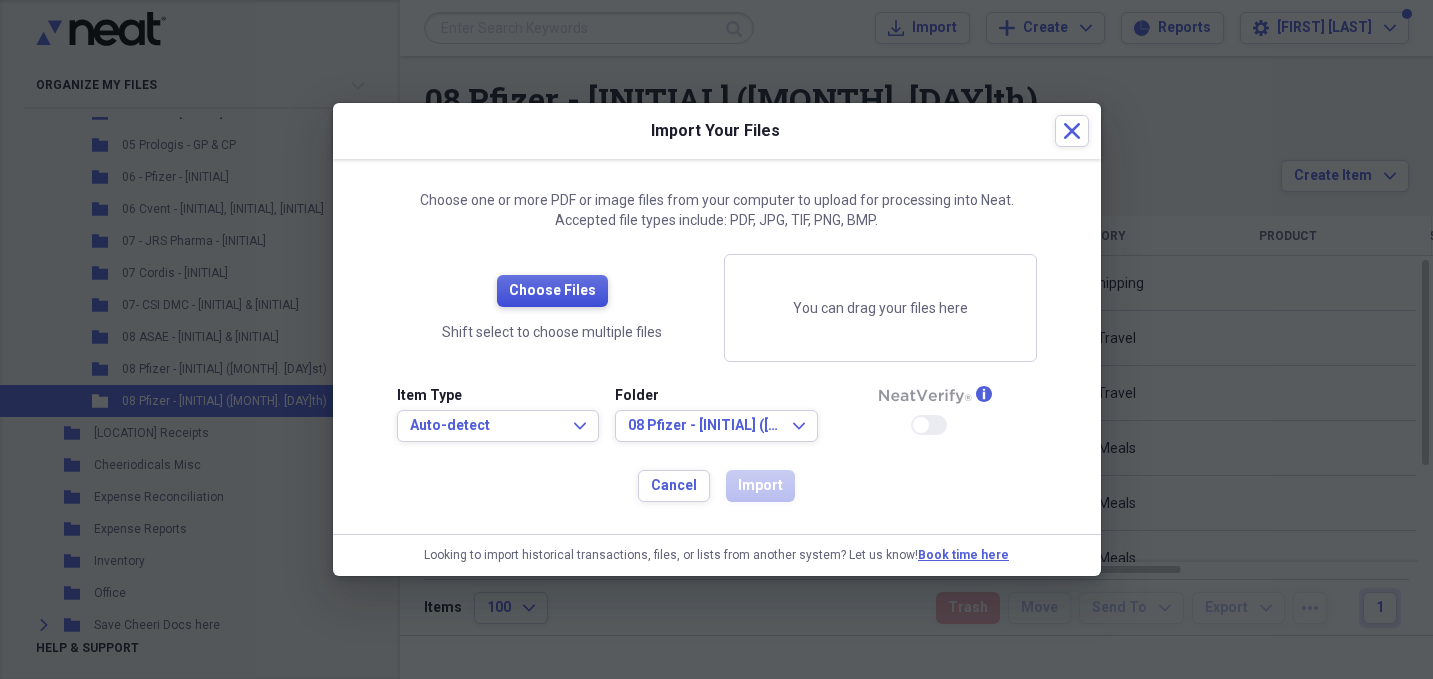 click on "Choose Files" at bounding box center (552, 291) 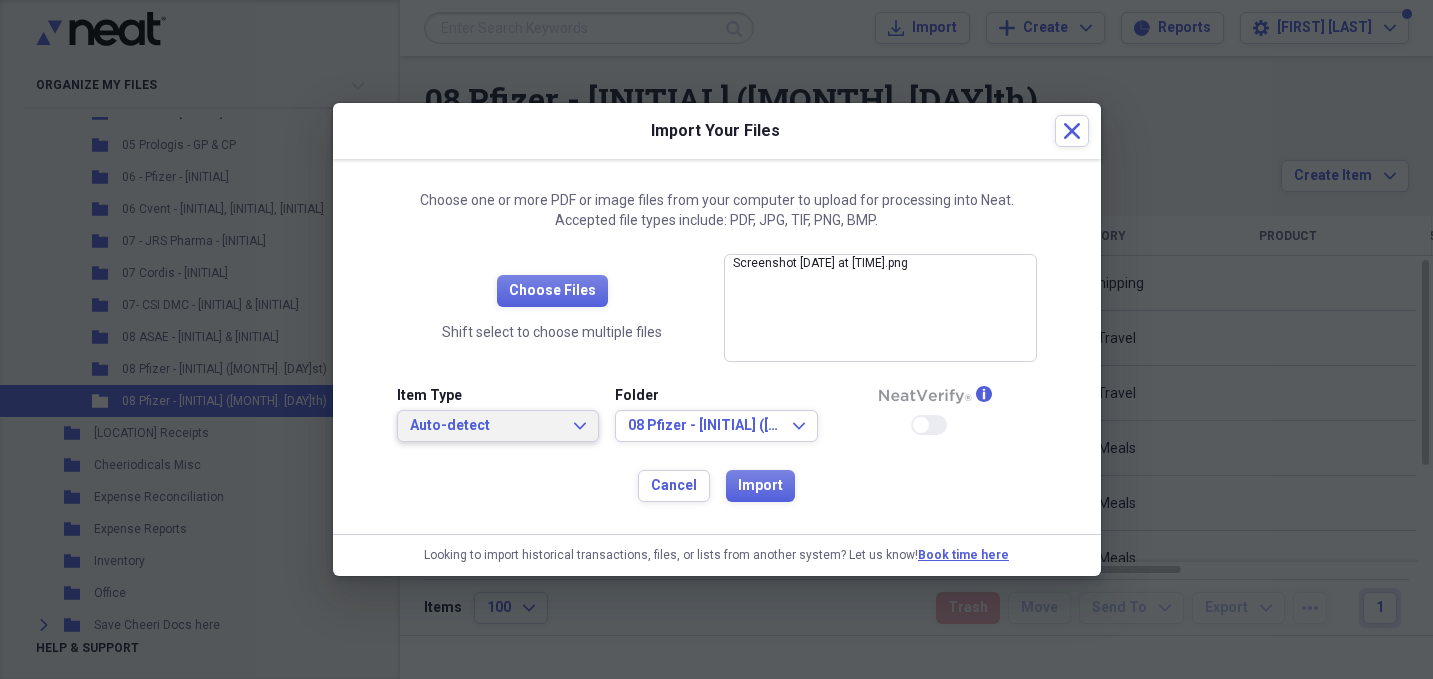 click on "Auto-detect Expand" at bounding box center (498, 426) 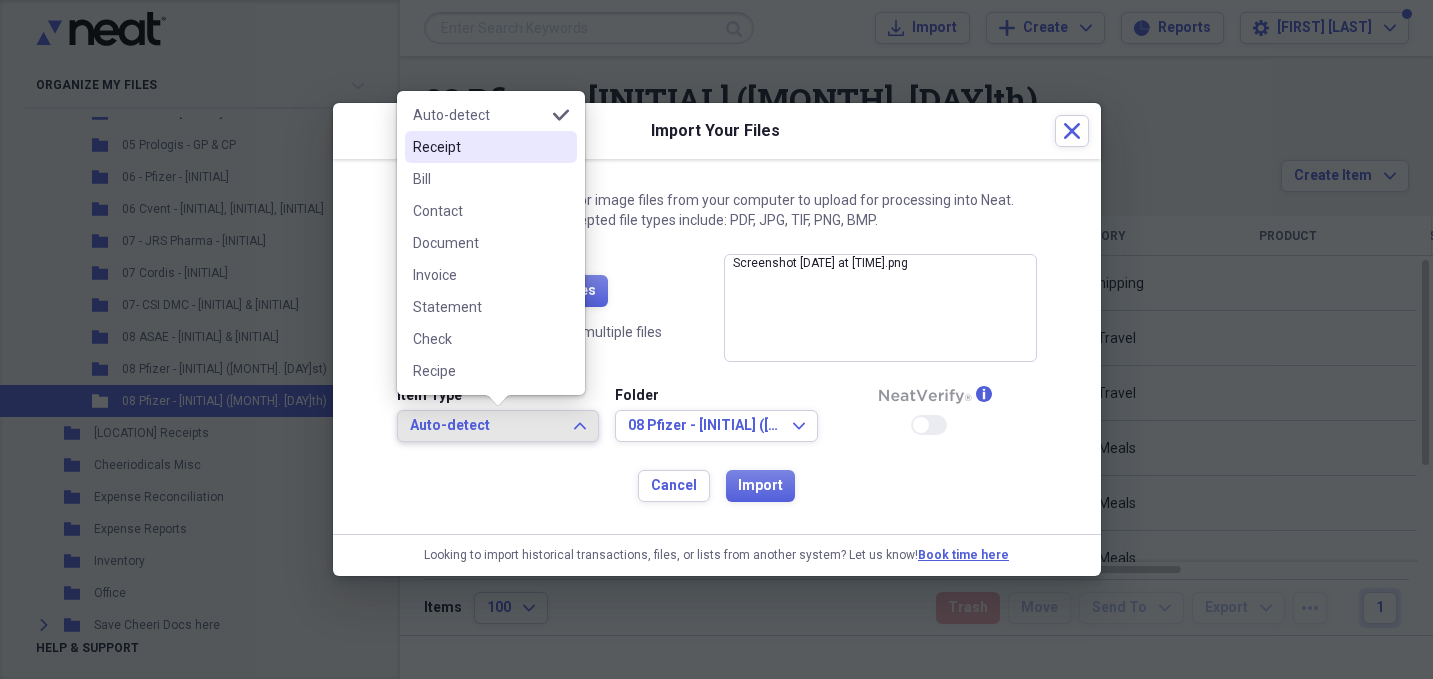 click on "Receipt" at bounding box center (479, 147) 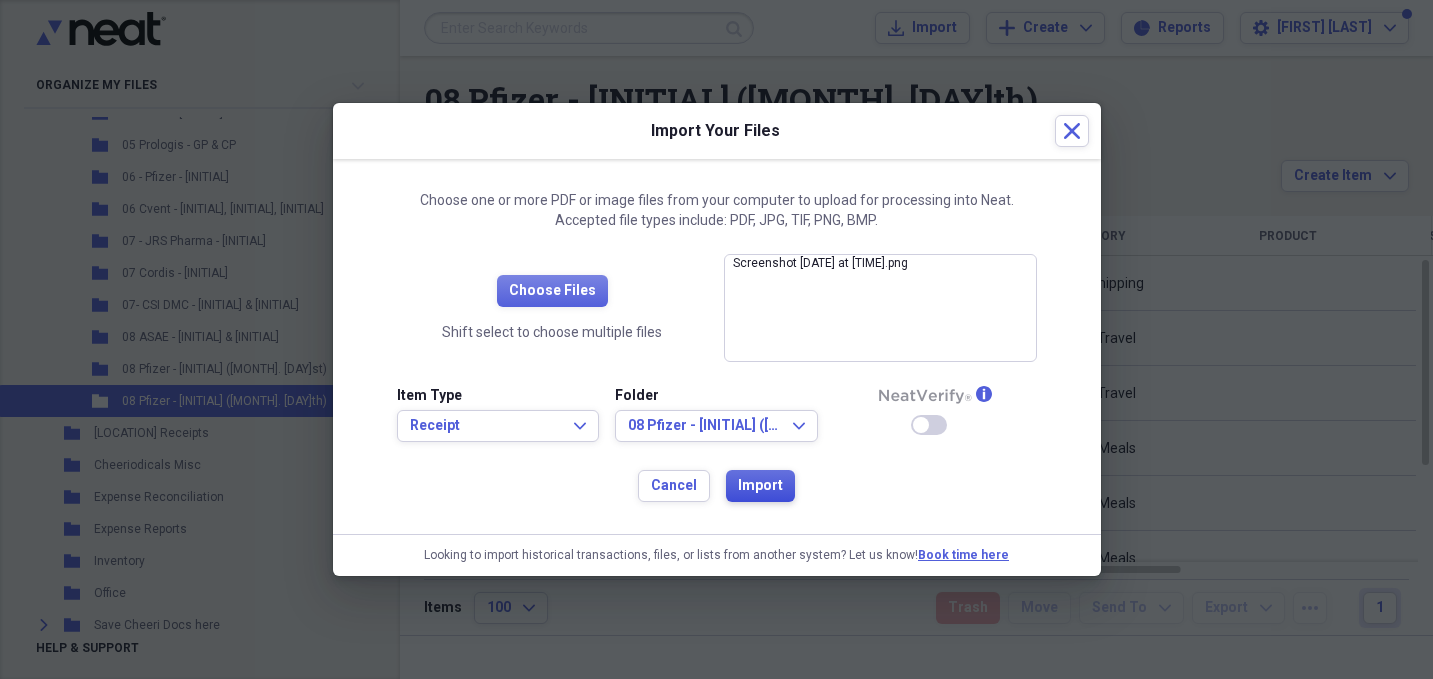 click on "Import" at bounding box center [760, 486] 